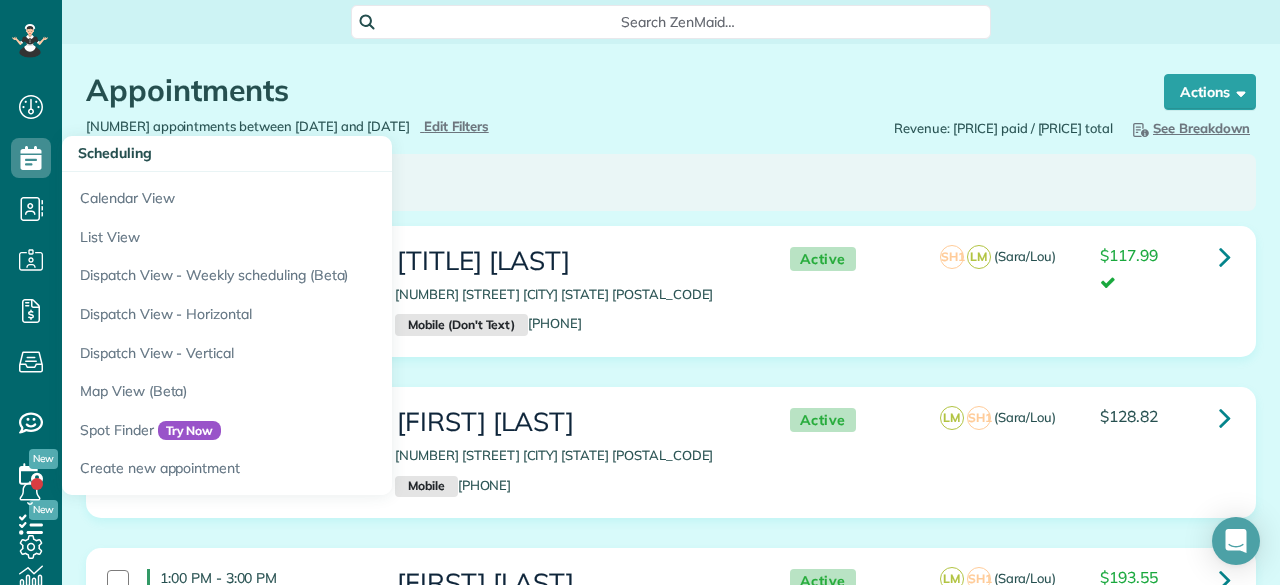 scroll, scrollTop: 0, scrollLeft: 0, axis: both 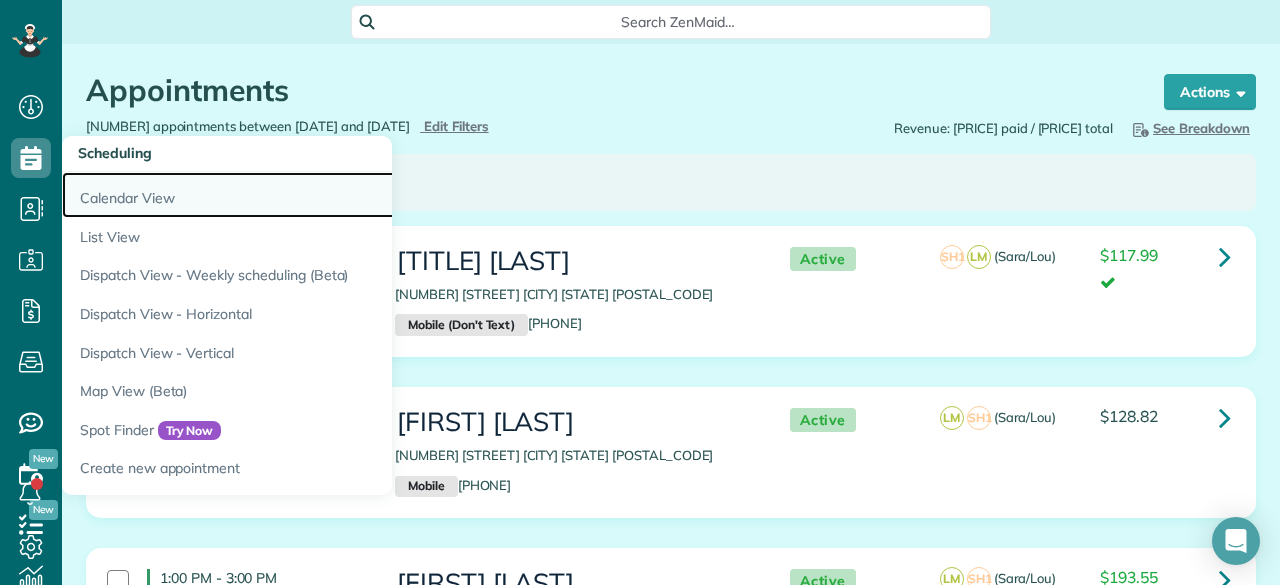 click on "Calendar View" at bounding box center [312, 195] 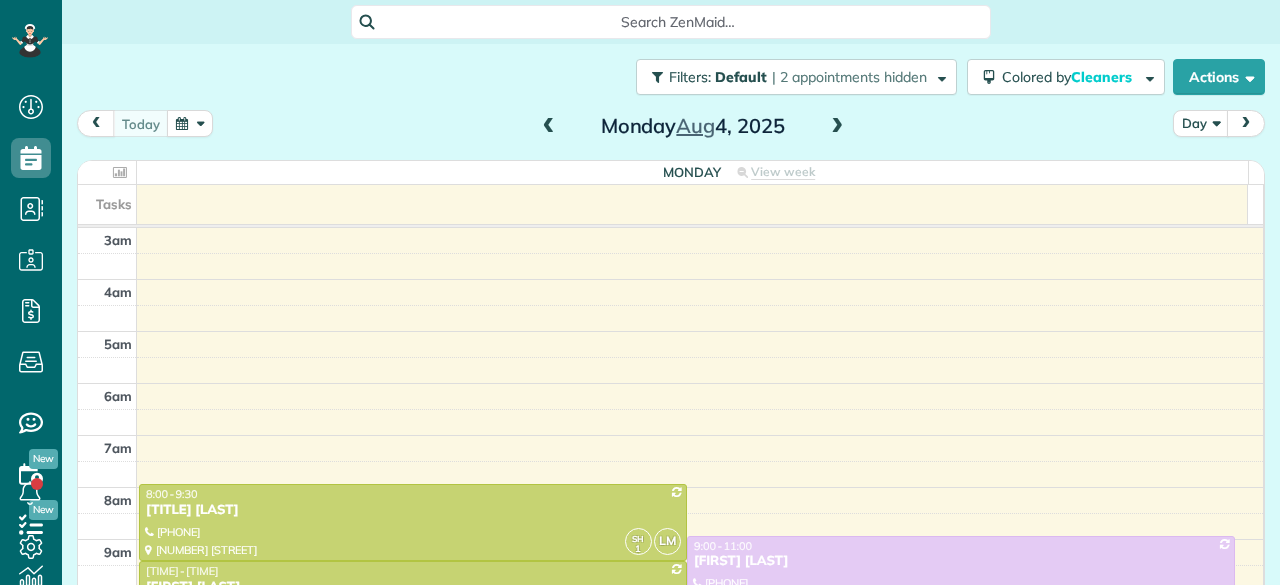 scroll, scrollTop: 0, scrollLeft: 0, axis: both 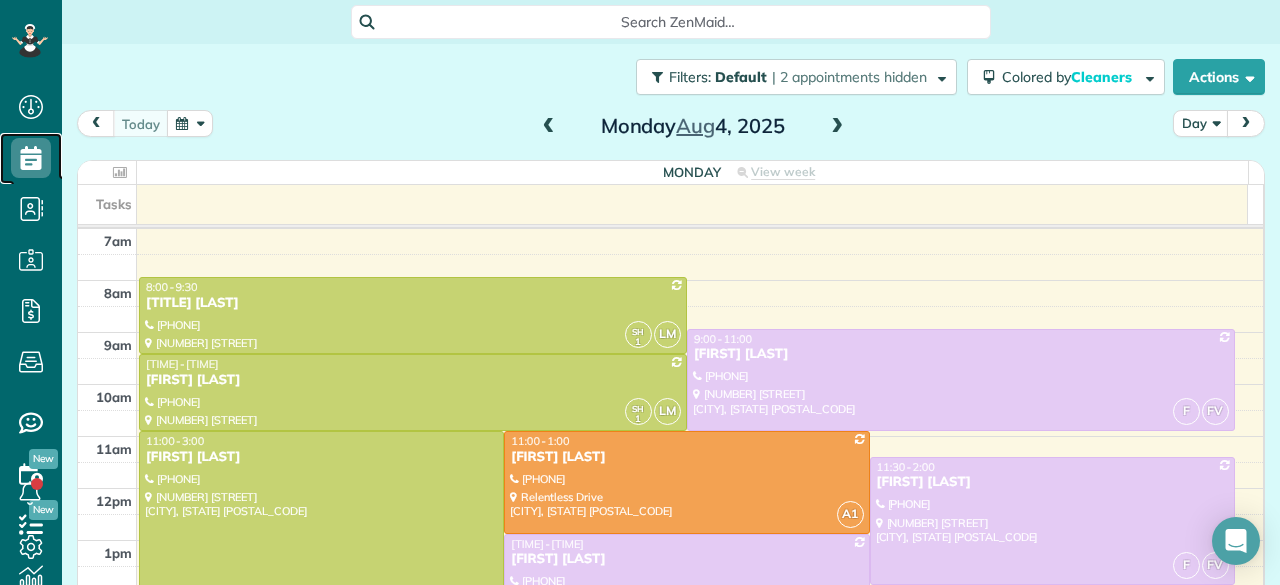 click 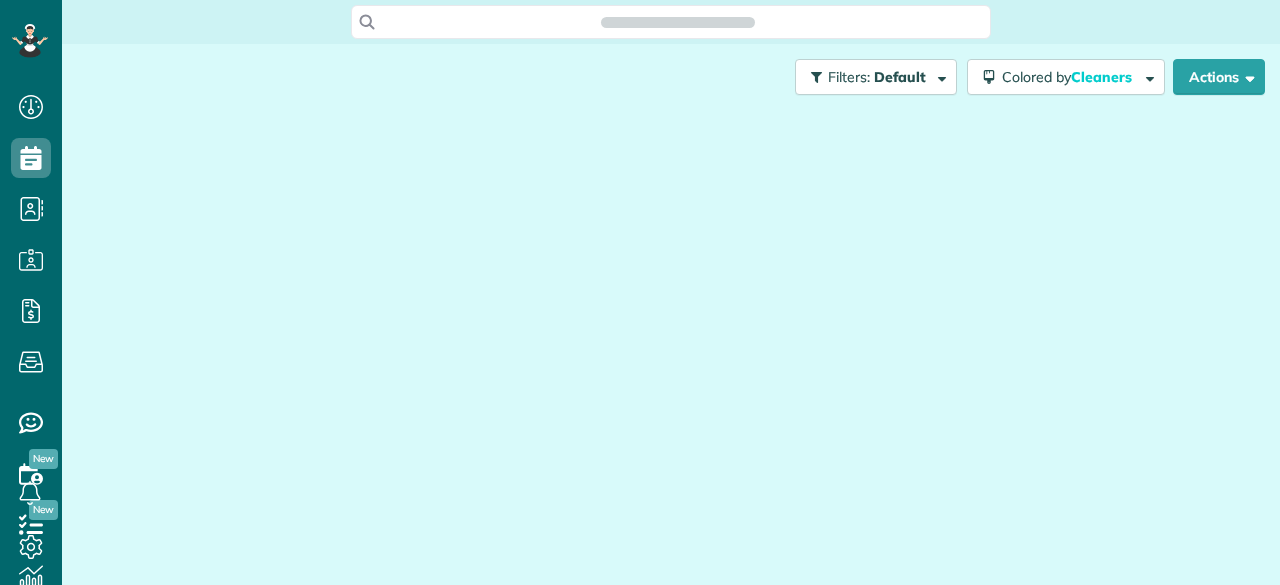 scroll, scrollTop: 0, scrollLeft: 0, axis: both 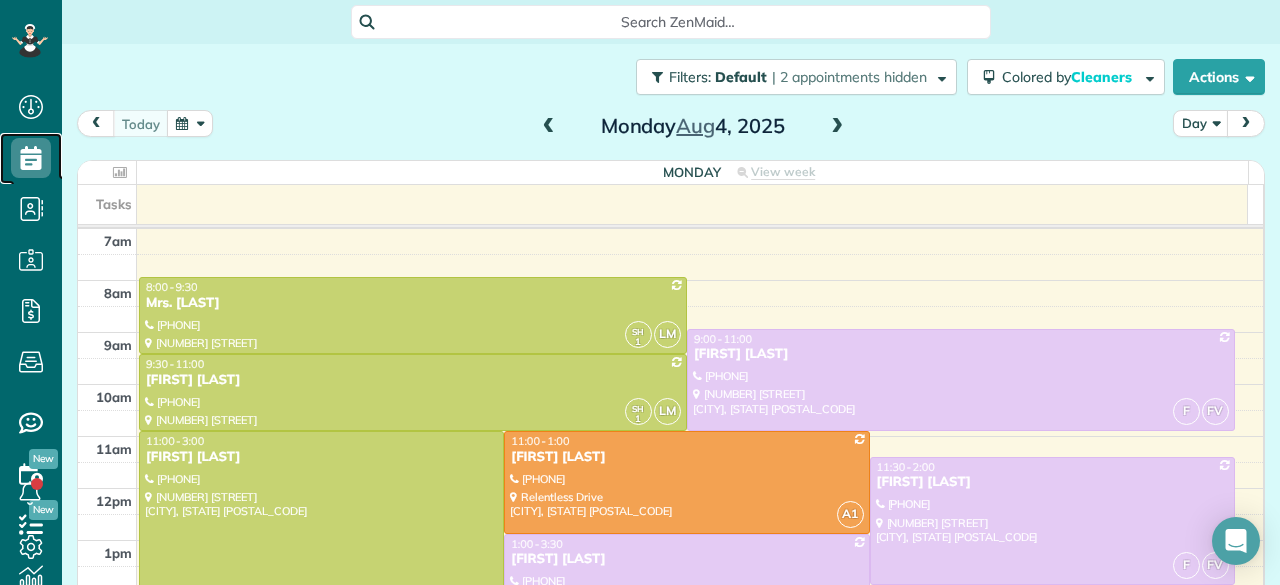 click on "Scheduling" at bounding box center (31, 178) 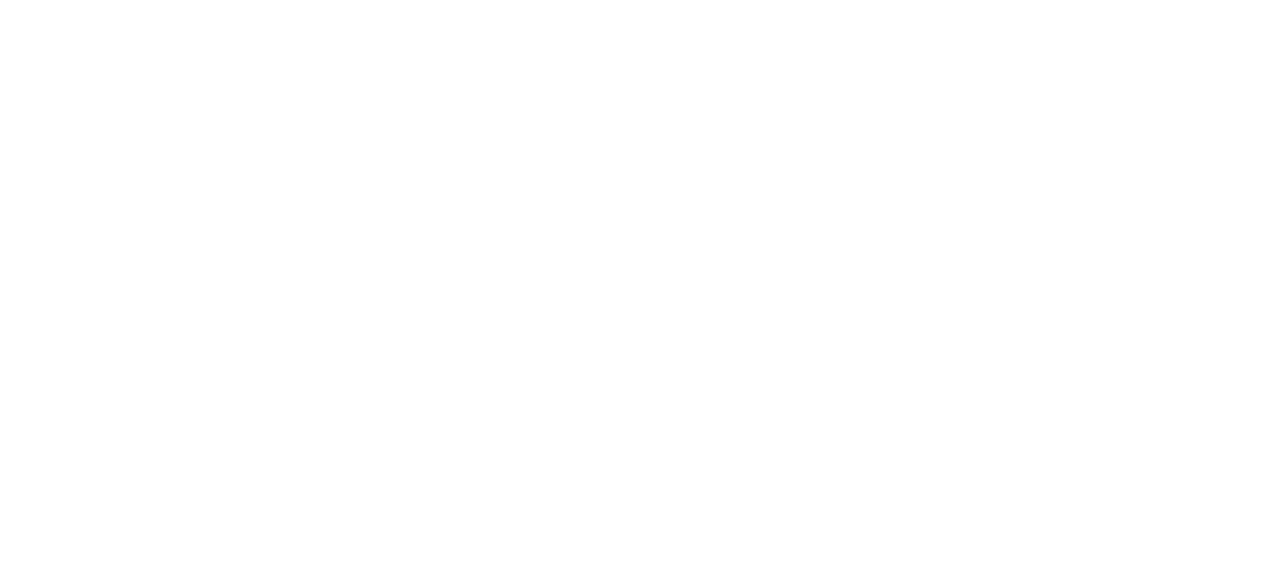 scroll, scrollTop: 0, scrollLeft: 0, axis: both 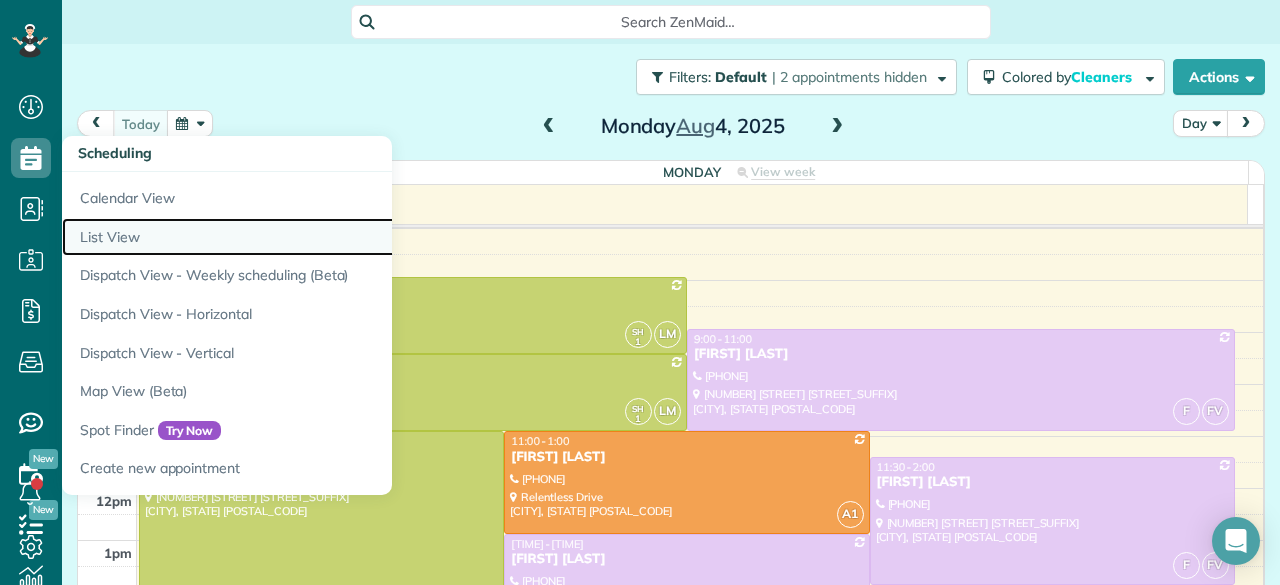 click on "List View" at bounding box center [312, 237] 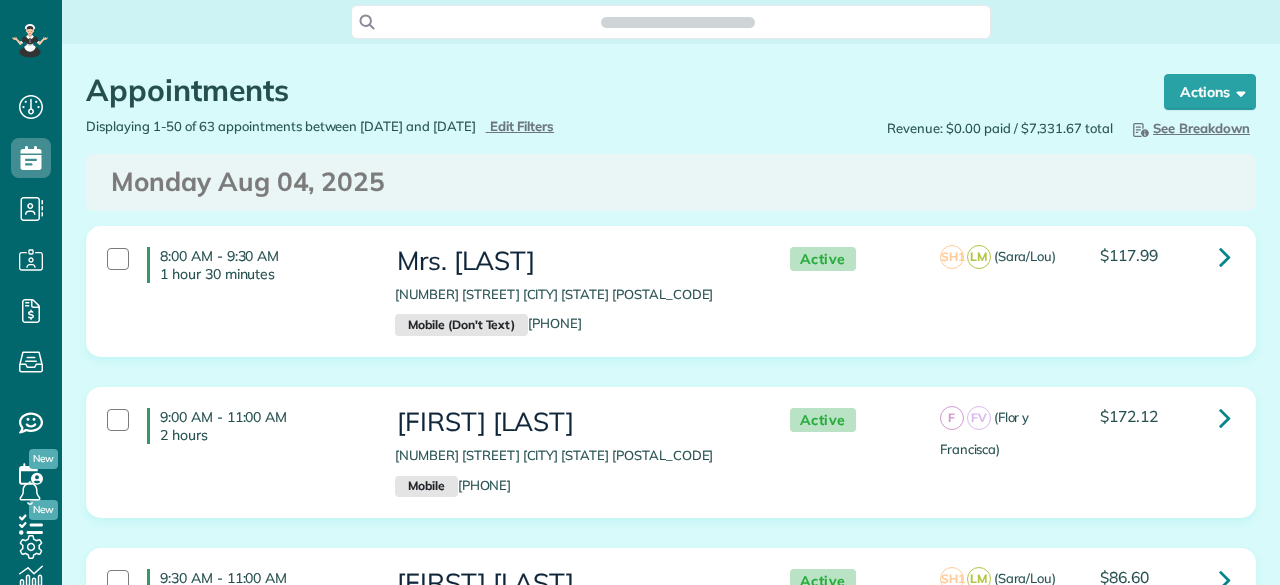 scroll, scrollTop: 0, scrollLeft: 0, axis: both 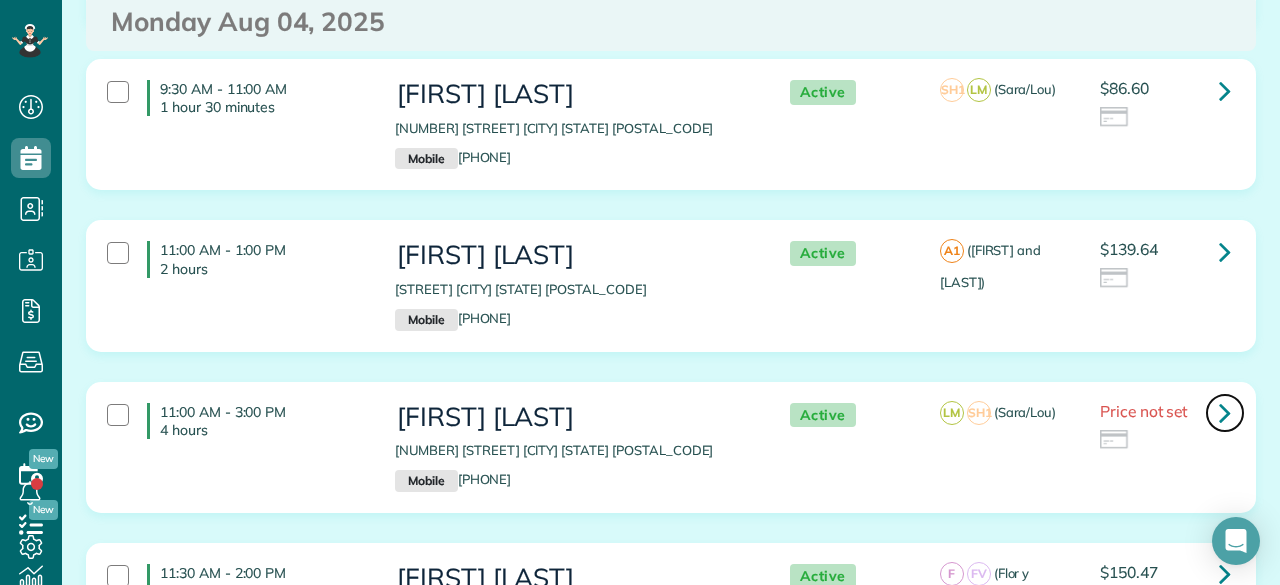 click at bounding box center (1225, 412) 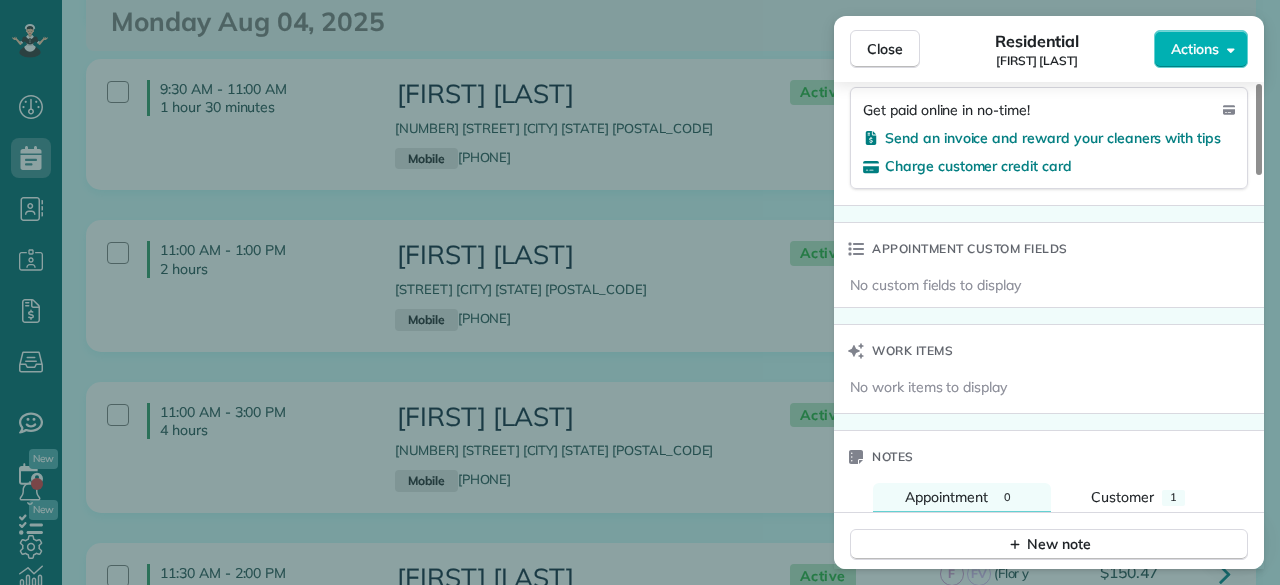 scroll, scrollTop: 1321, scrollLeft: 0, axis: vertical 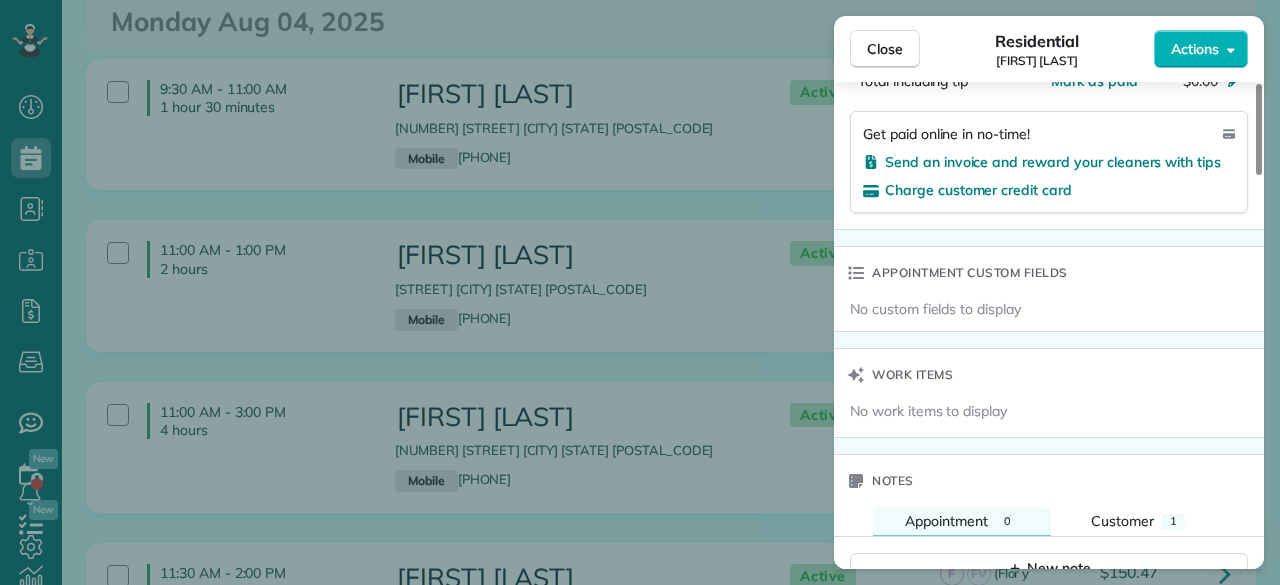 click on "Residential [FIRST] [LAST]" at bounding box center [1037, 49] 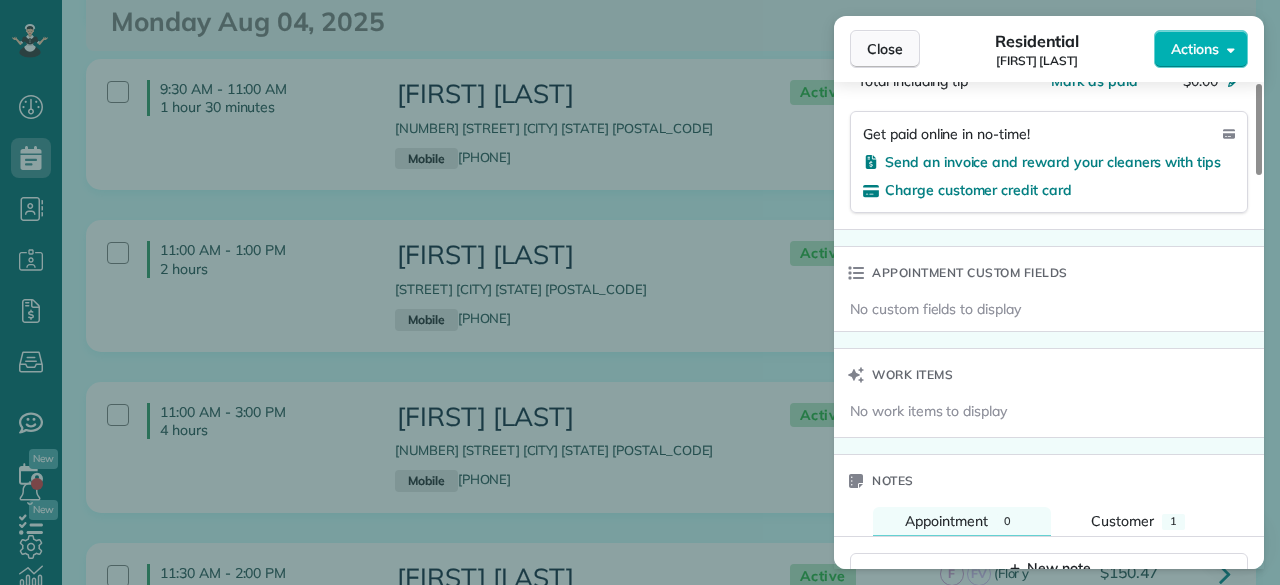 click on "Close" at bounding box center (885, 49) 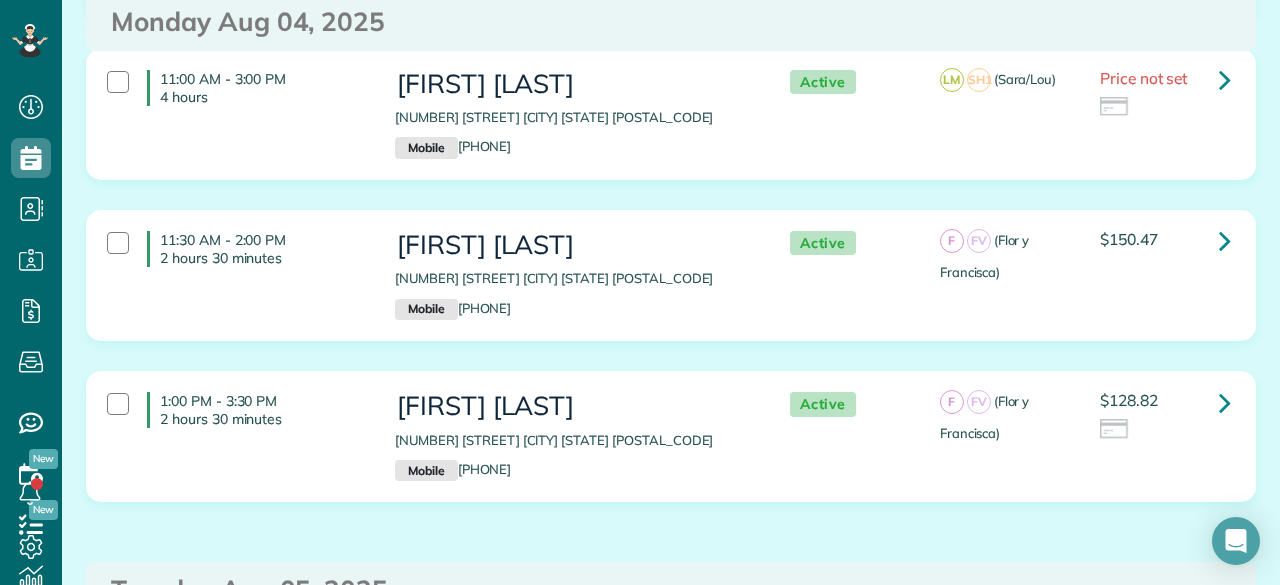 scroll, scrollTop: 836, scrollLeft: 0, axis: vertical 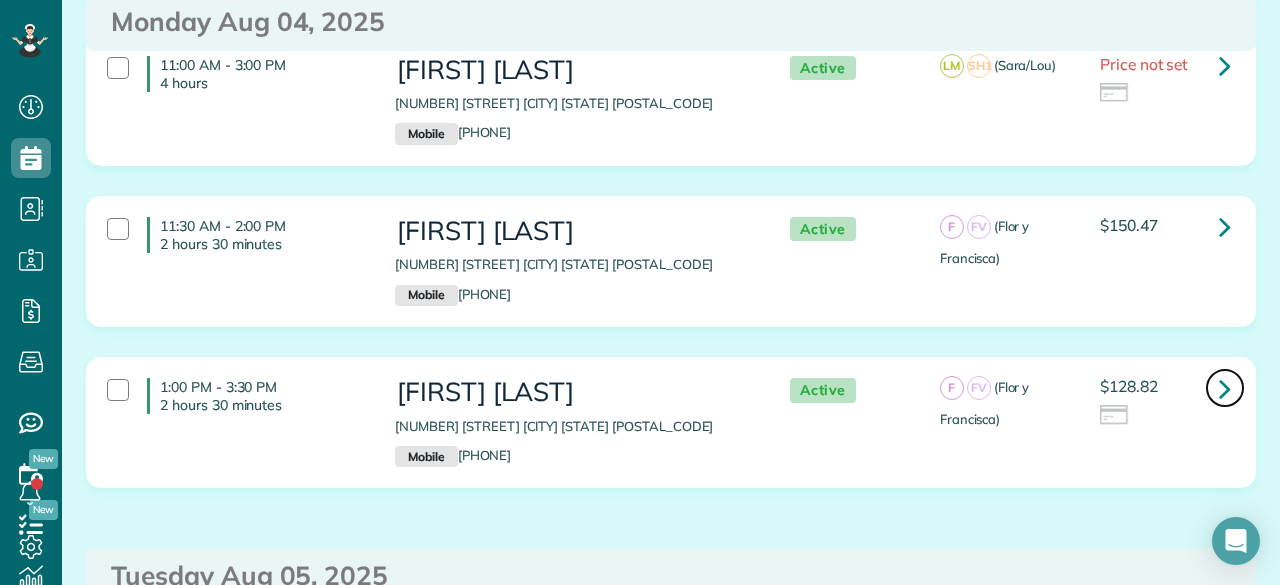 click at bounding box center [1225, 388] 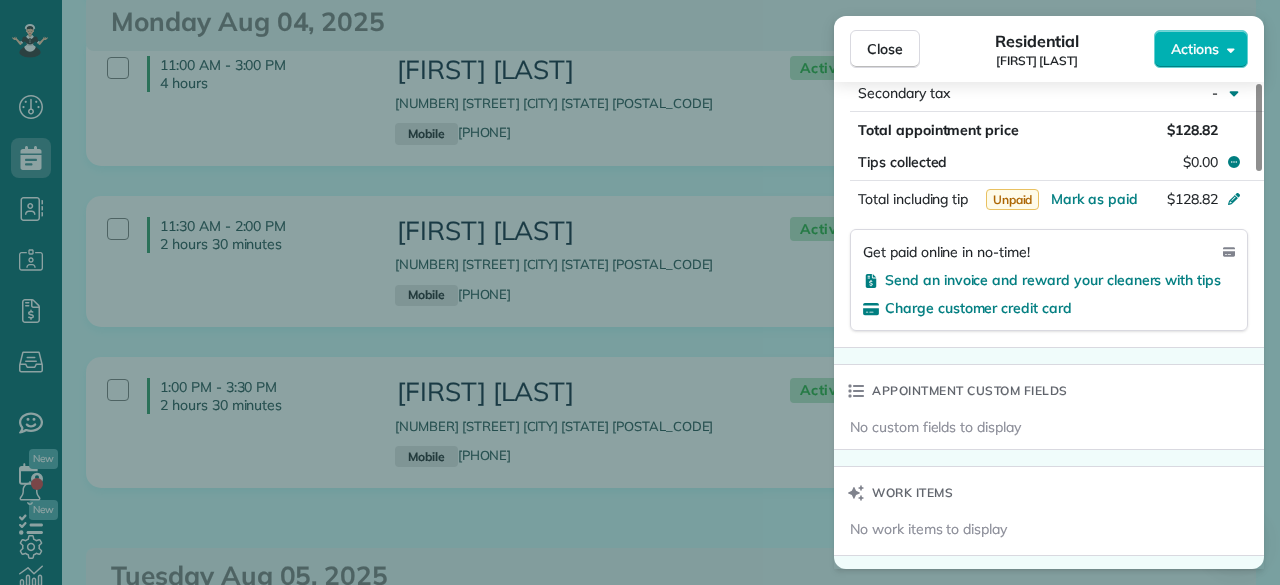 scroll, scrollTop: 1229, scrollLeft: 0, axis: vertical 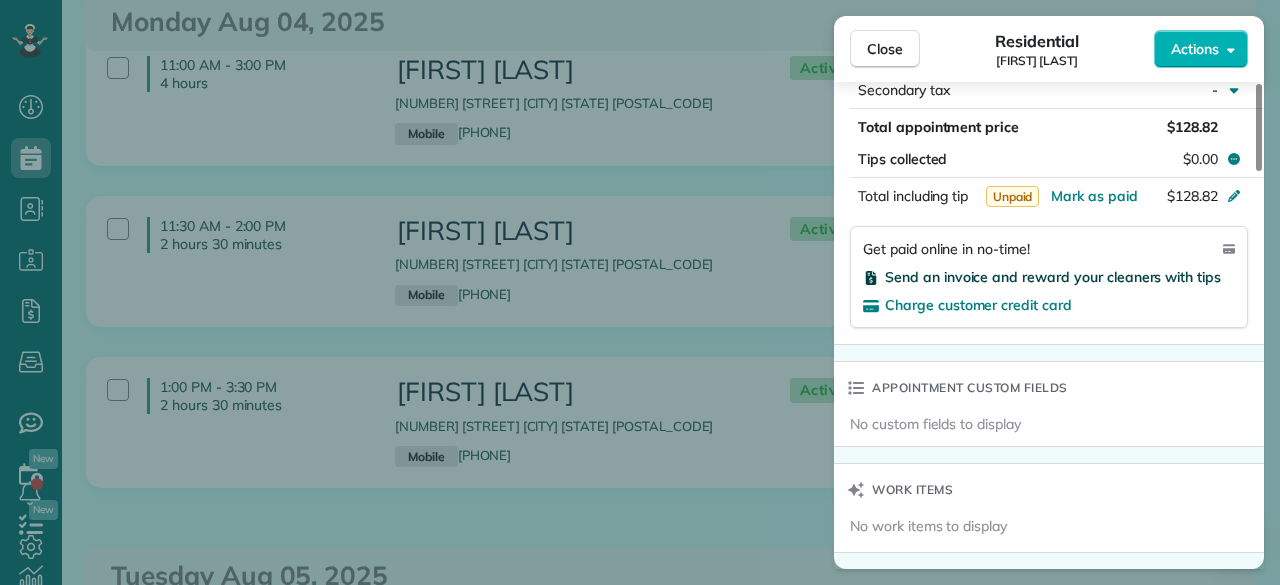 click on "Send an invoice and reward your cleaners with tips" at bounding box center (1053, 277) 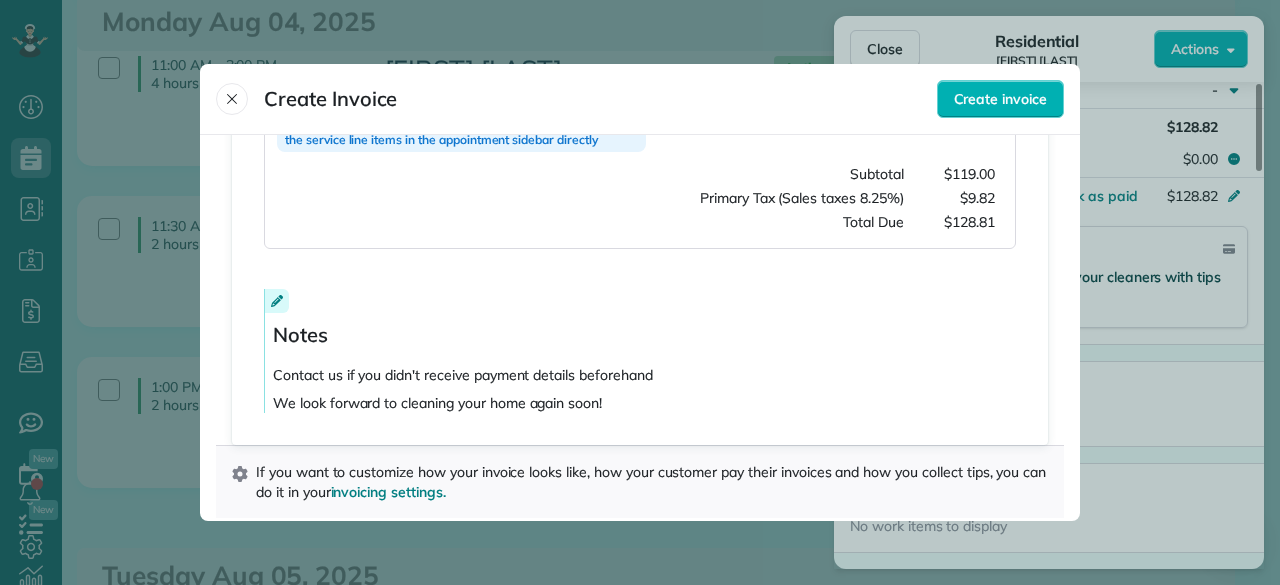 scroll, scrollTop: 528, scrollLeft: 0, axis: vertical 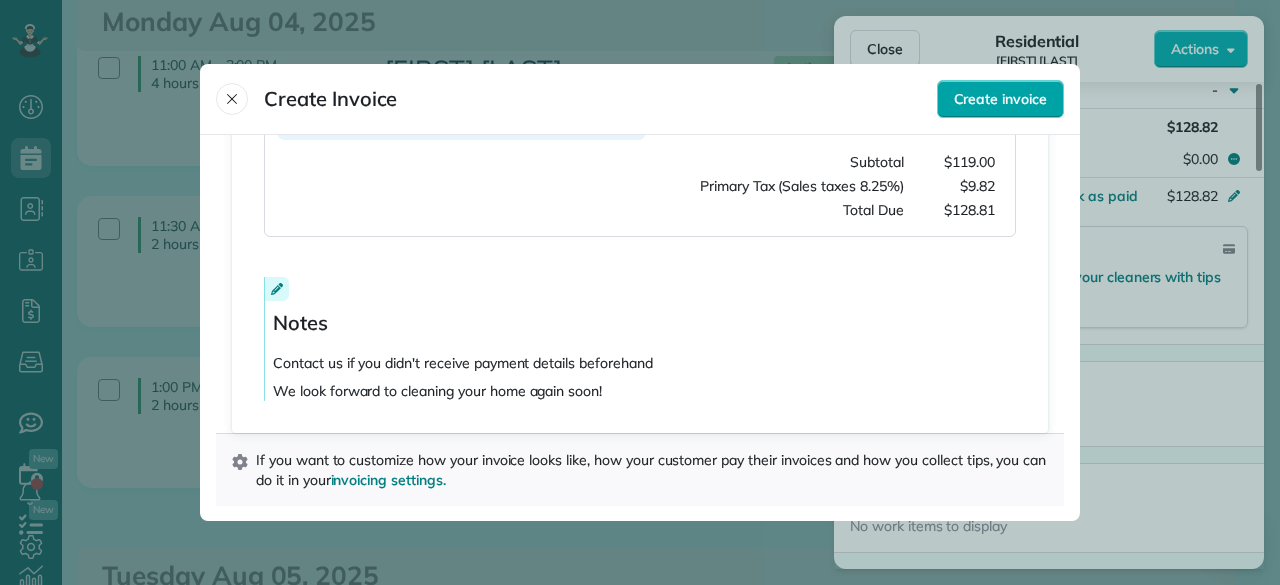 click on "Create invoice" at bounding box center (1000, 99) 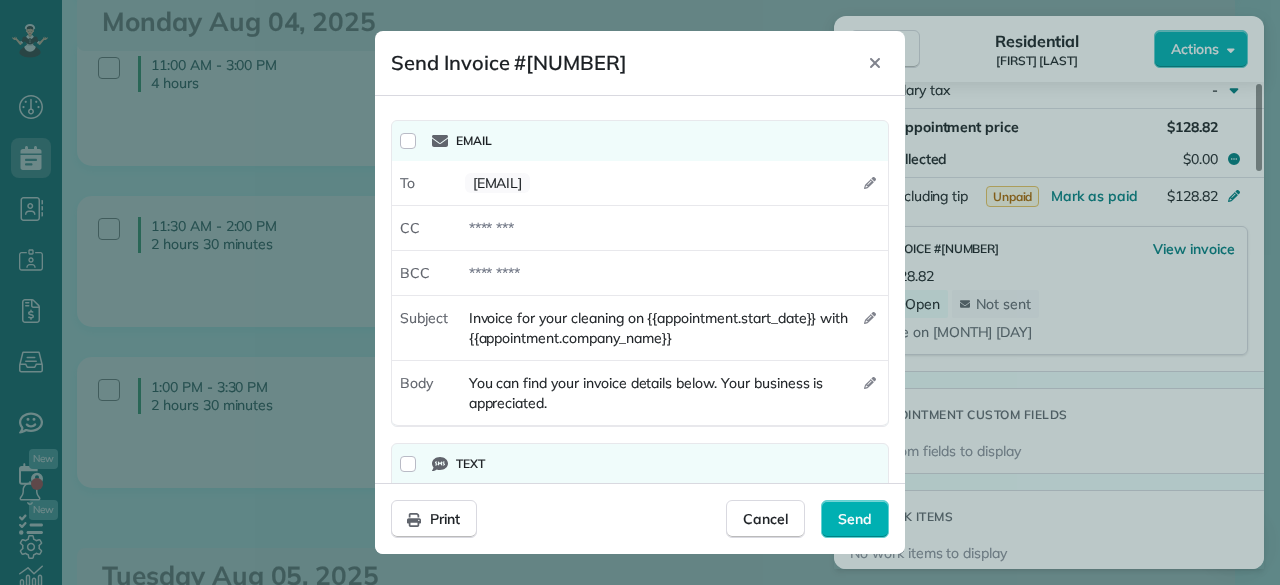click on "Print Cancel Send Cancel Save" at bounding box center [640, 518] 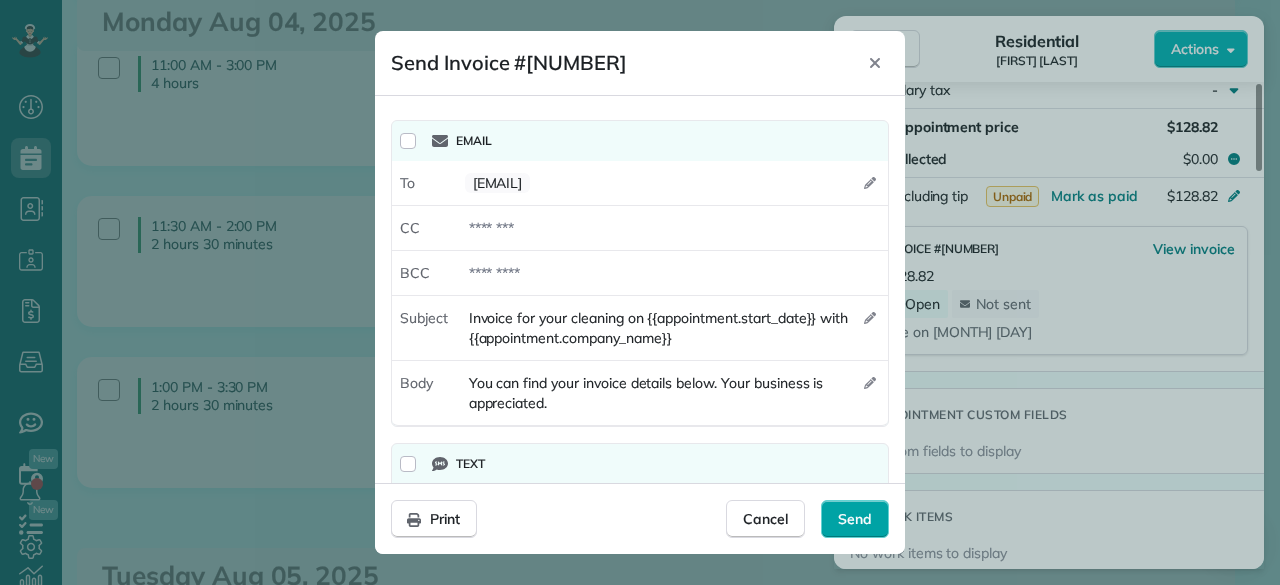 click on "Send" at bounding box center (855, 519) 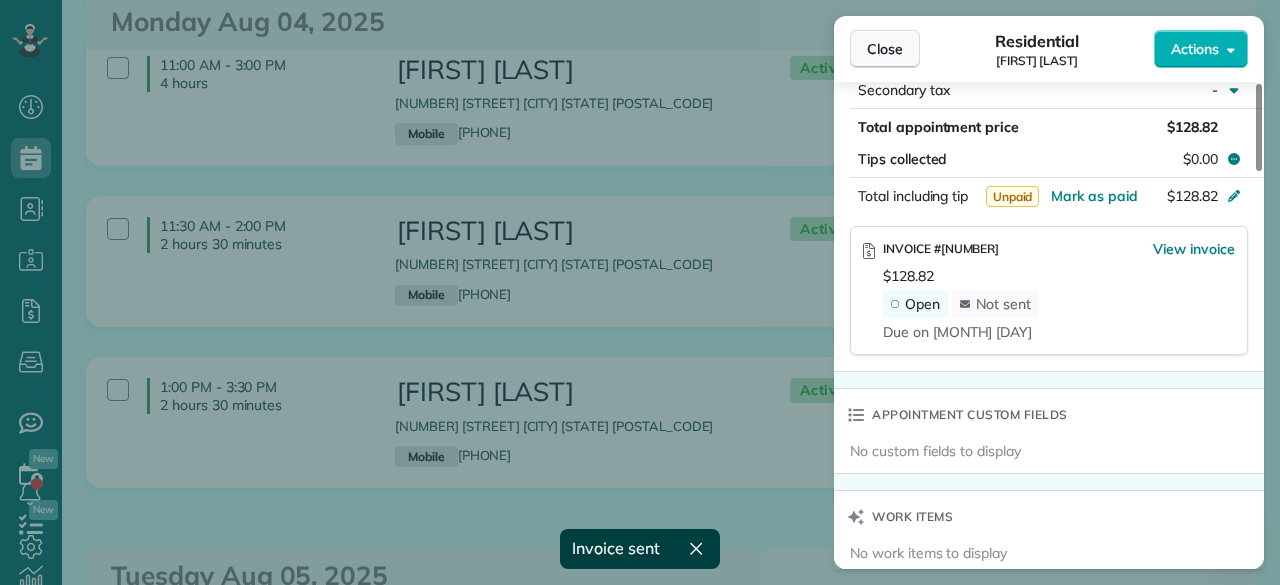 click on "Close" at bounding box center (885, 49) 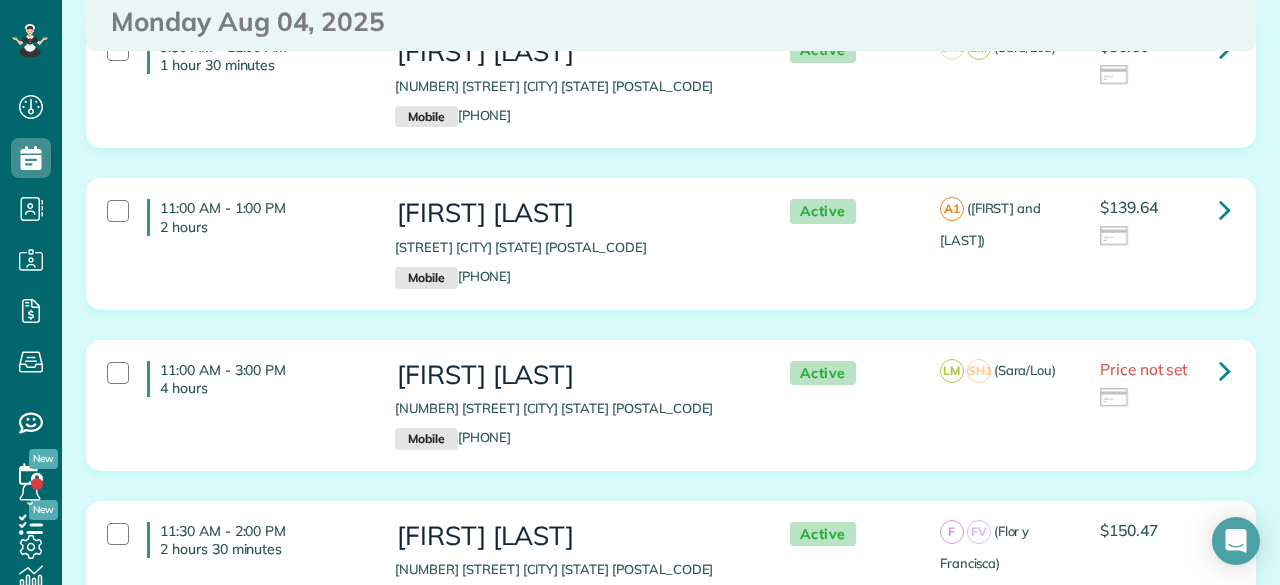 scroll, scrollTop: 530, scrollLeft: 0, axis: vertical 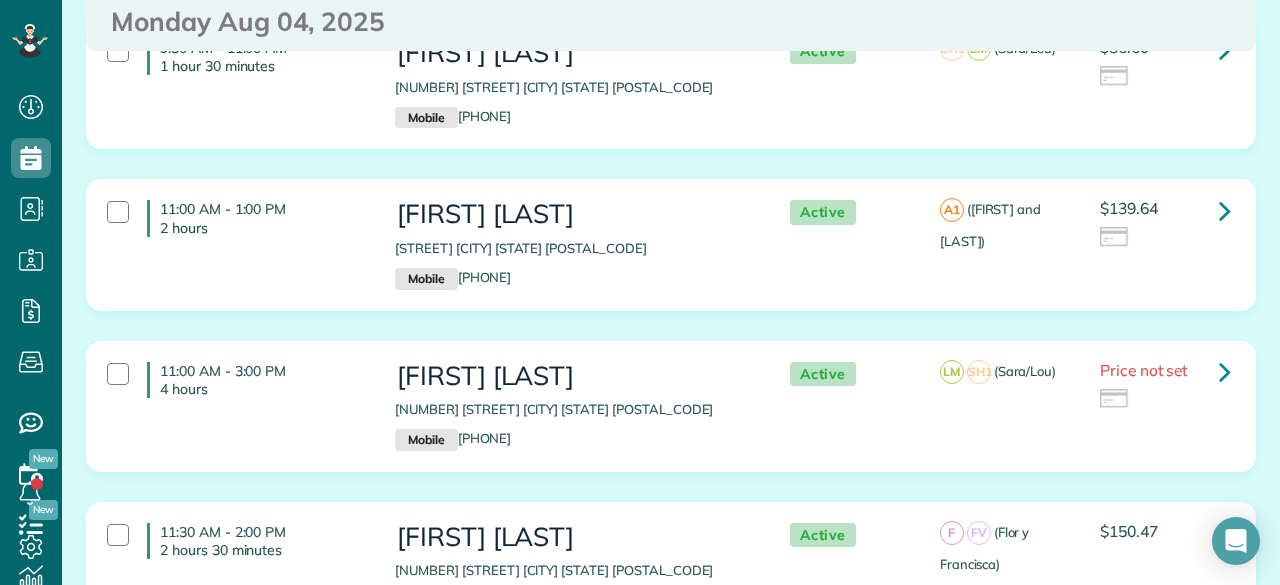 click on "[TIME] - [TIME]
[DURATION]
[FIRST] [LAST]
[STREET] [CITY] [STATE] [POSTAL_CODE]
Mobile
[PHONE]
Active
A1
([FIRST] and [LAST])
$139.64" at bounding box center (668, 244) 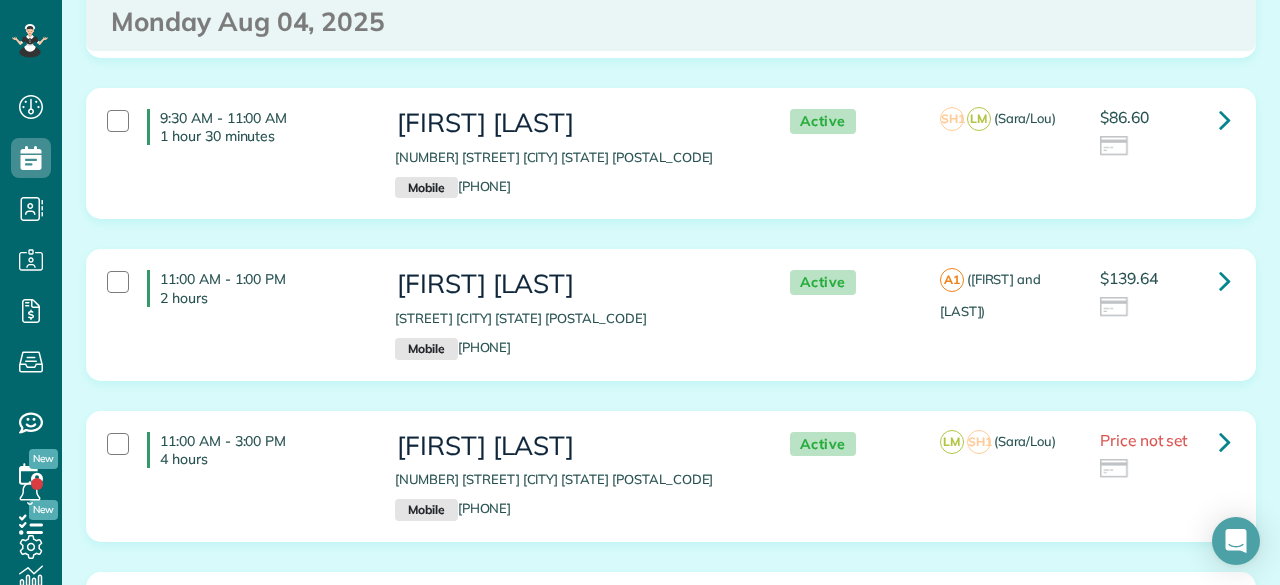 scroll, scrollTop: 356, scrollLeft: 0, axis: vertical 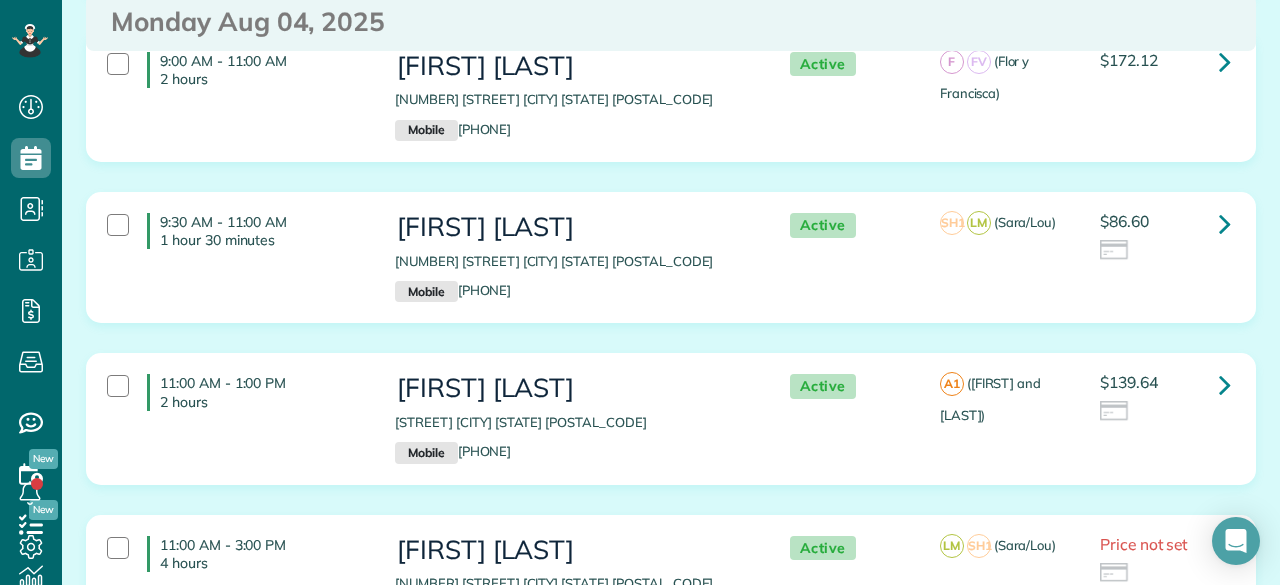 click on "[TIME] - [TIME]
[DURATION]" at bounding box center (236, 231) 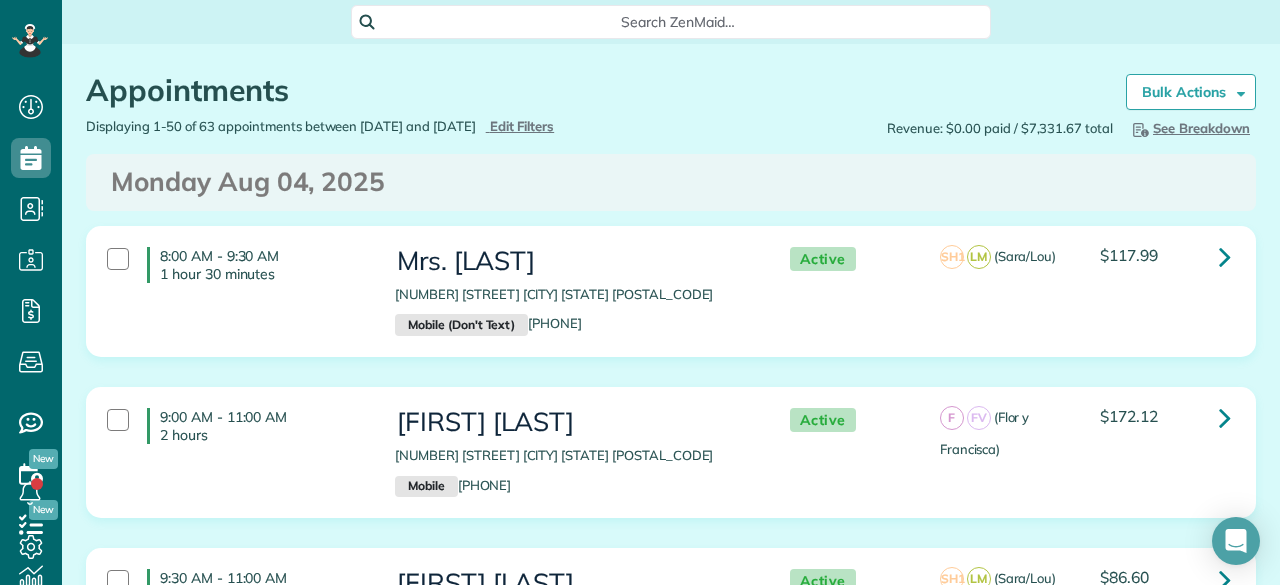scroll, scrollTop: 2, scrollLeft: 0, axis: vertical 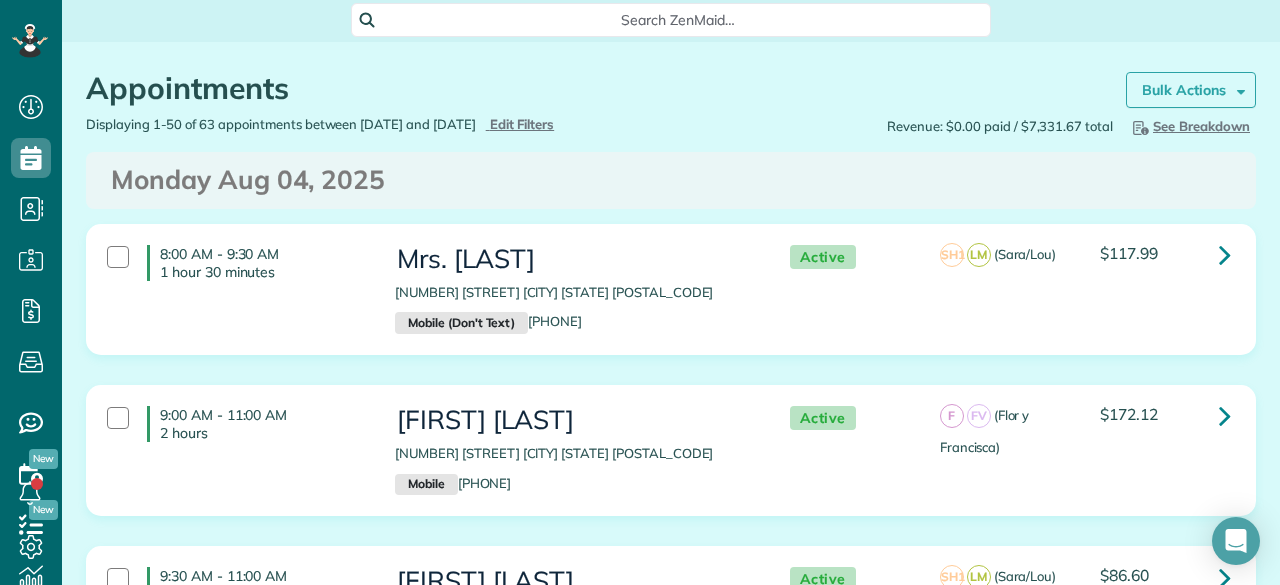 click at bounding box center [1237, 89] 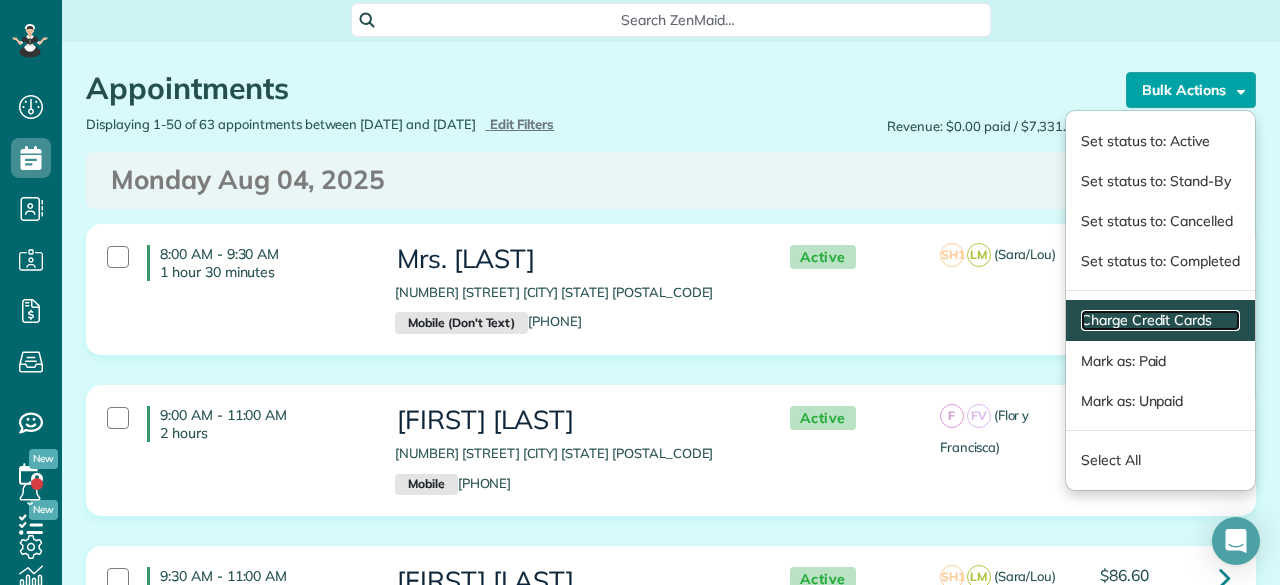 click on "Charge Credit Cards" at bounding box center [1160, 320] 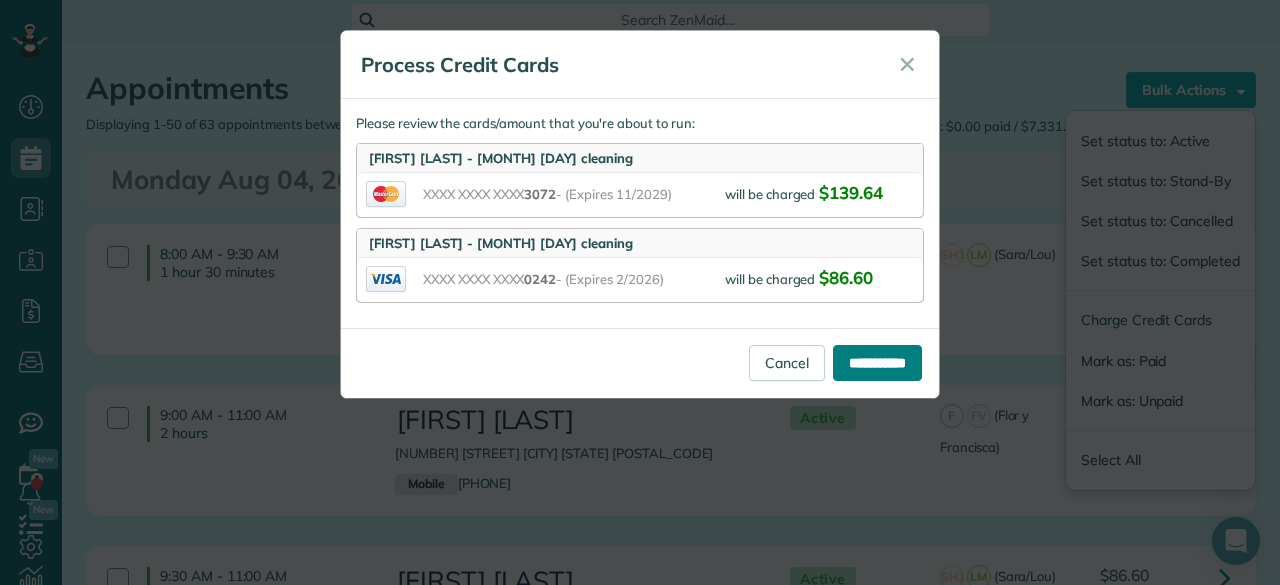 click on "**********" at bounding box center (877, 363) 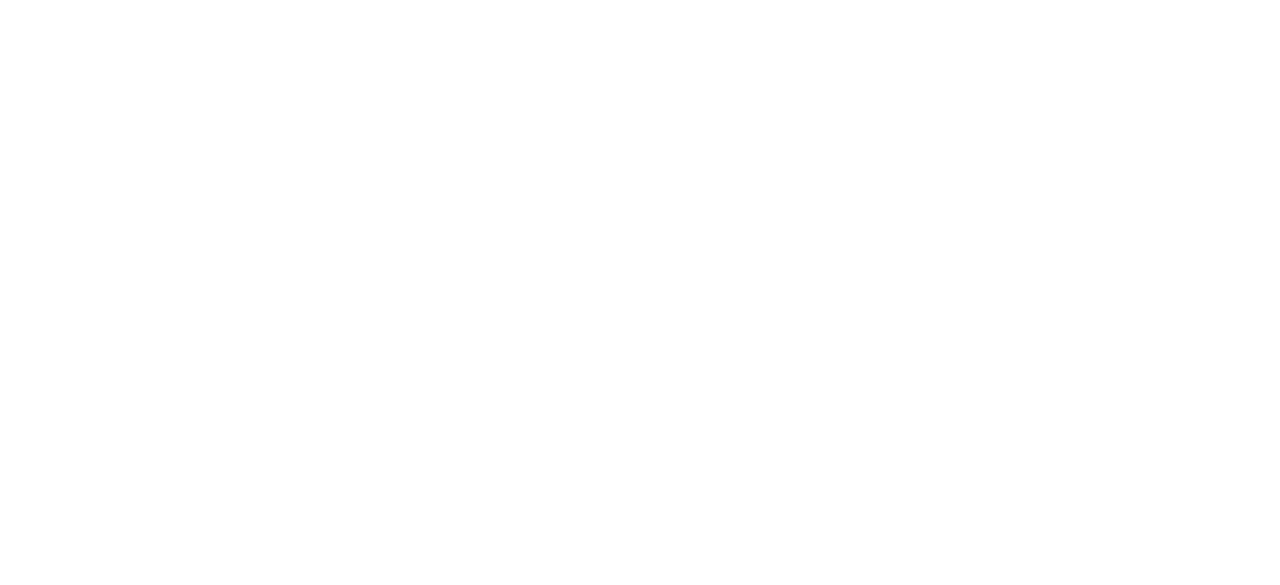 scroll, scrollTop: 0, scrollLeft: 0, axis: both 